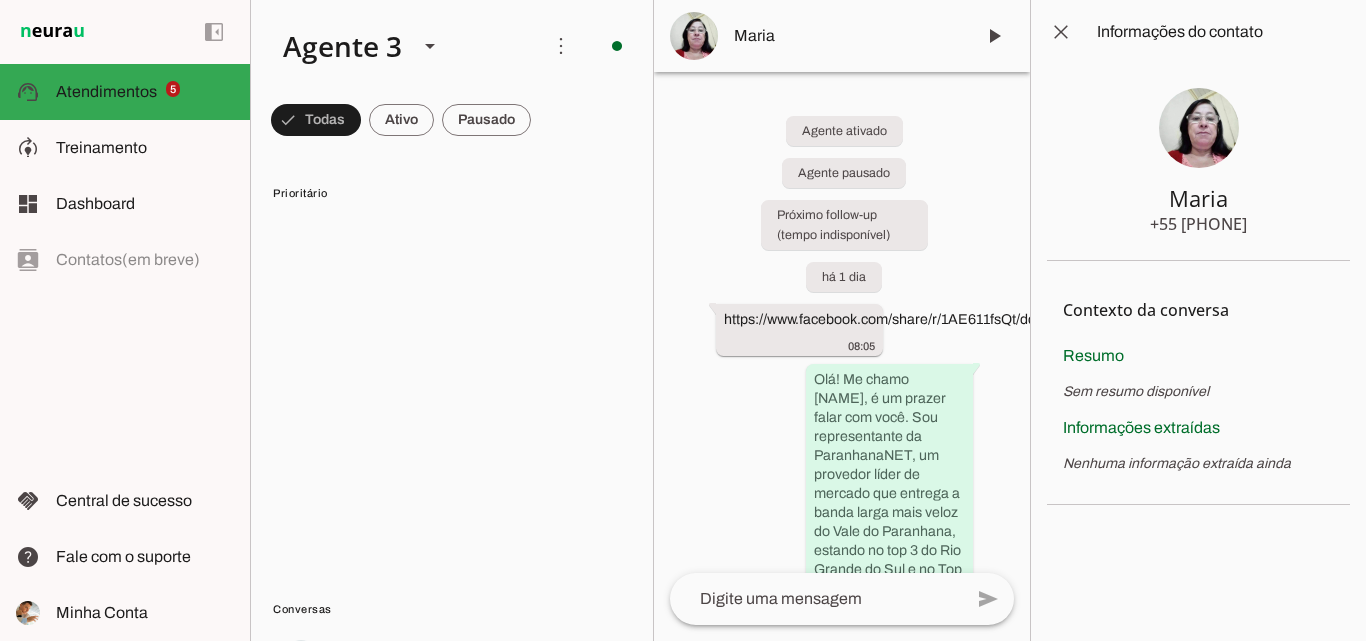 scroll, scrollTop: 0, scrollLeft: 0, axis: both 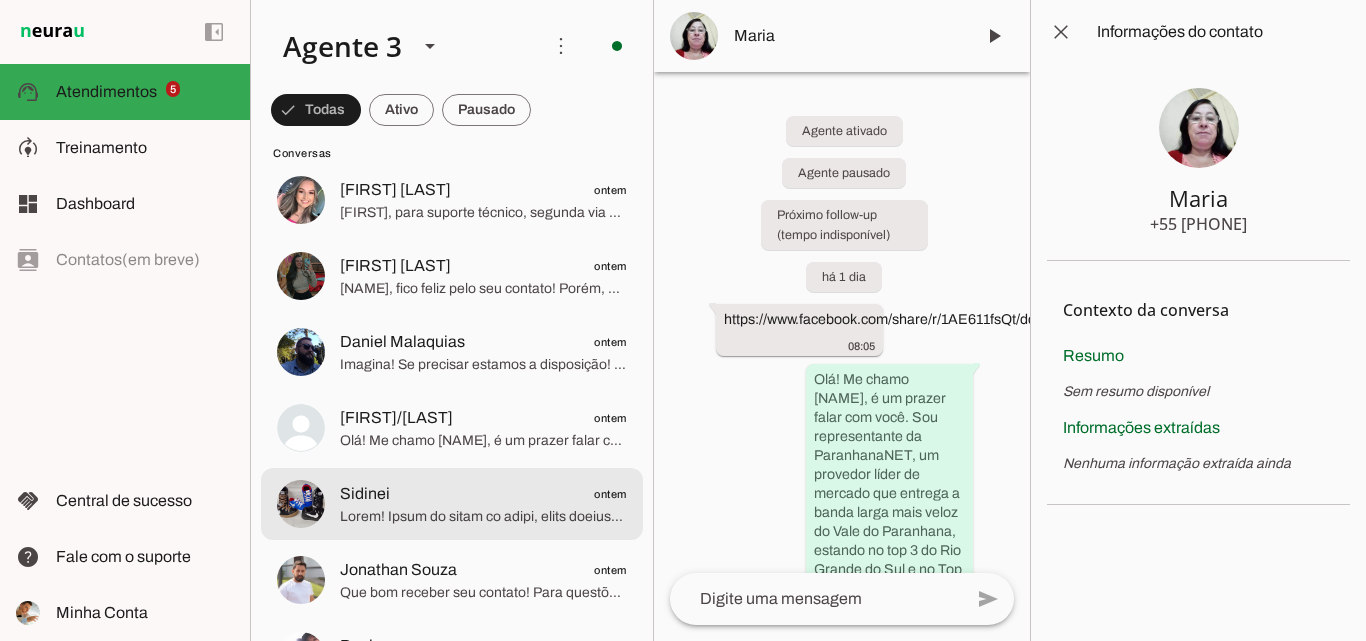 click on "[NAME]
[DATE]" 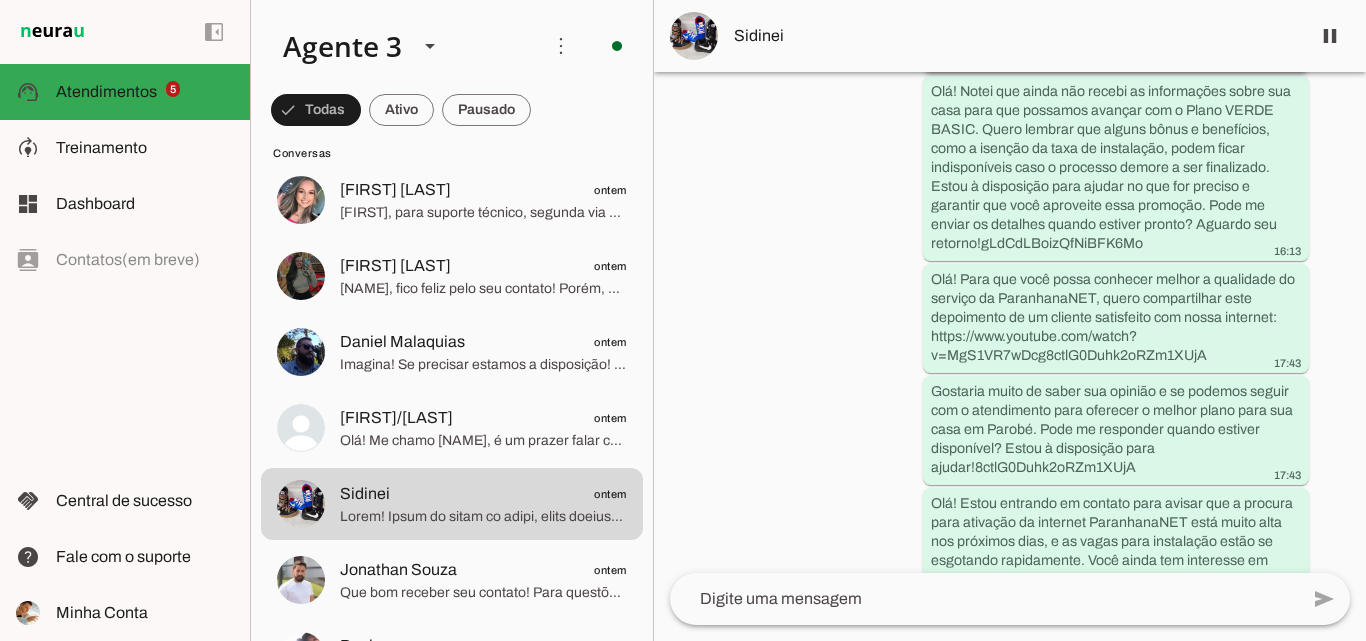 scroll, scrollTop: 2229, scrollLeft: 0, axis: vertical 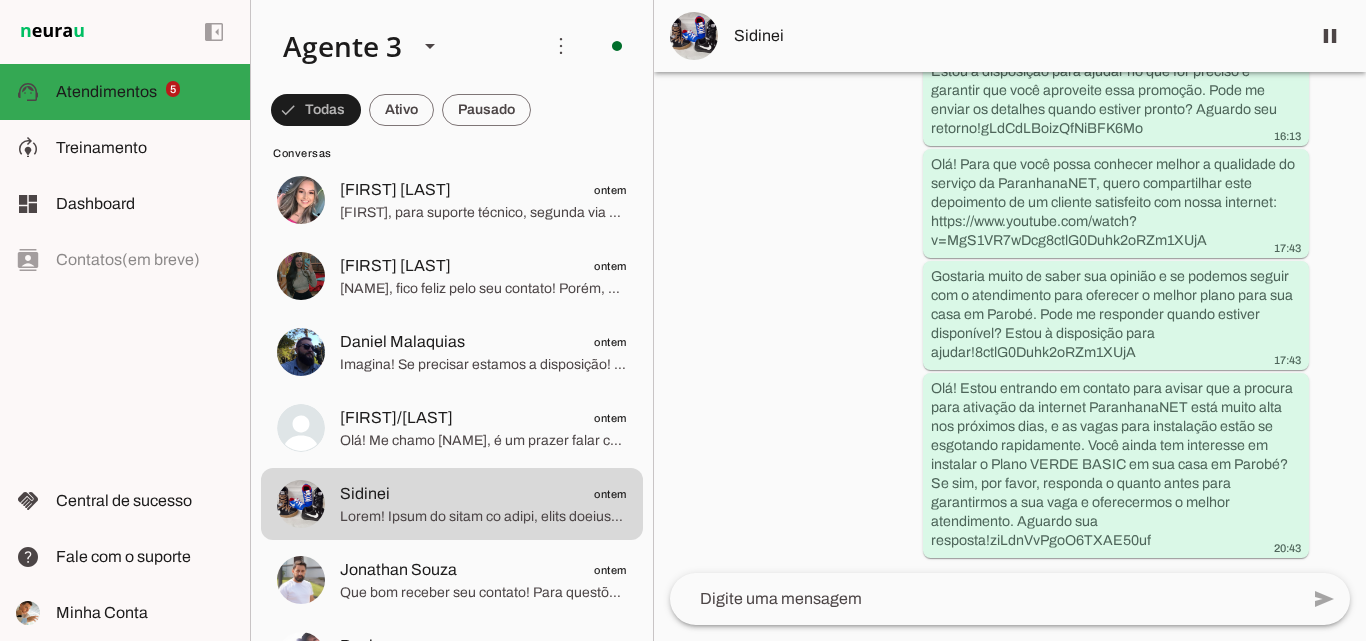 click on "Sidinei" at bounding box center (1014, 36) 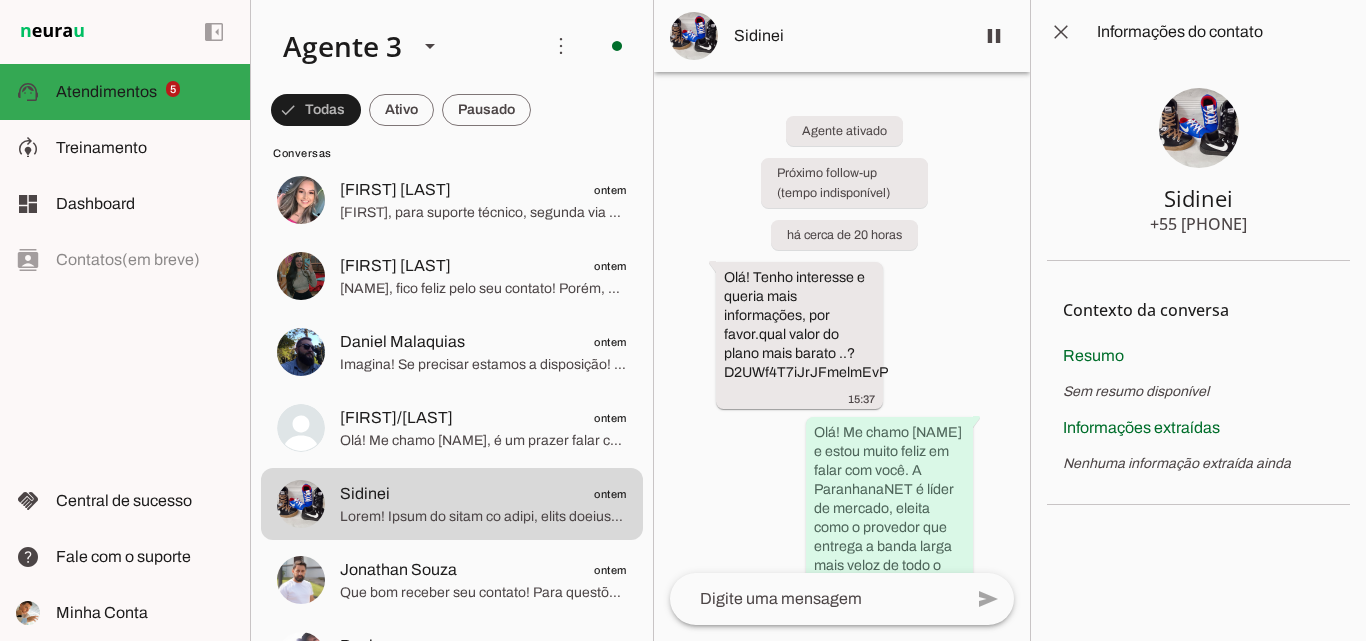 drag, startPoint x: 1170, startPoint y: 225, endPoint x: 1271, endPoint y: 227, distance: 101.0198 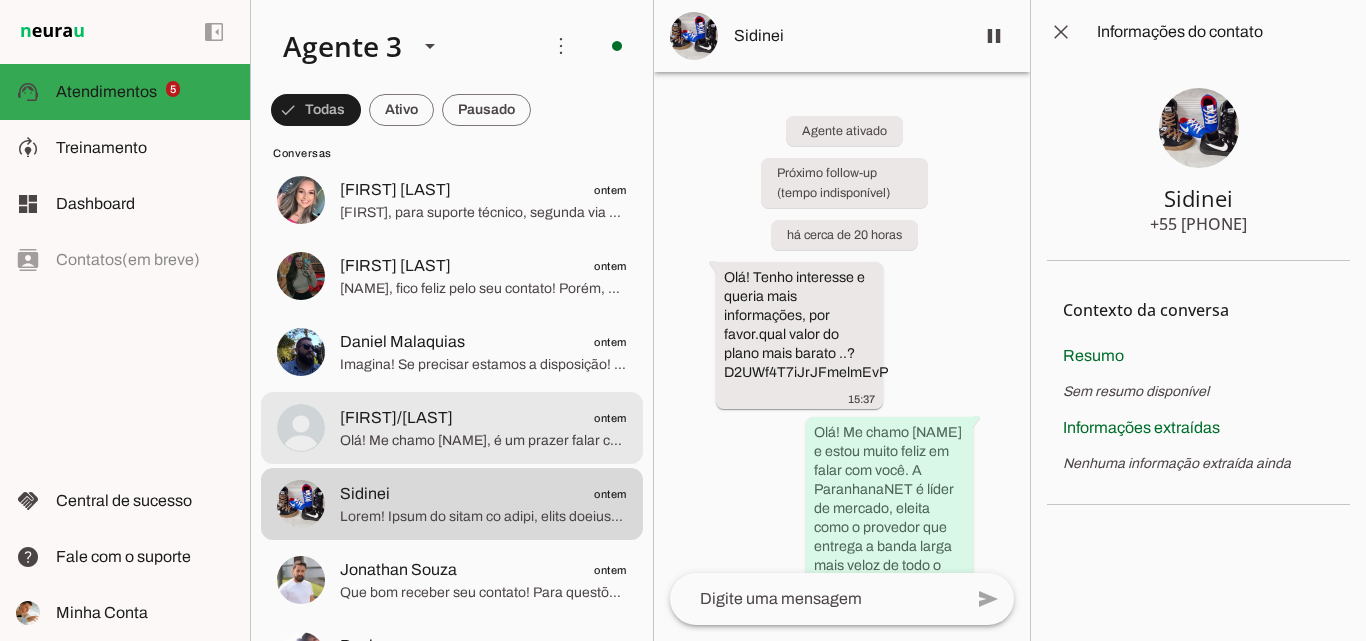 click on "Olá! Me chamo [NAME], é um prazer falar com você. A ParanhanaNET é o provedor líder de mercado no Vale do Paranhana, reconhecido por entregar a banda larga mais veloz da região, estando no top 3 do Rio Grande do Sul e no top 10 do Brasil em rankings de velocidade, segundo o site minhaconexao.com.br. Além disso, somos reconhecidos pelo melhor atendimento e suporte técnico do Vale do Paranhana.
Para começar, posso saber seu [NAME] e o endereço completo onde pretende instalar a internet? Isso é fundamental para verificarmos a disponibilidade do serviço para você." 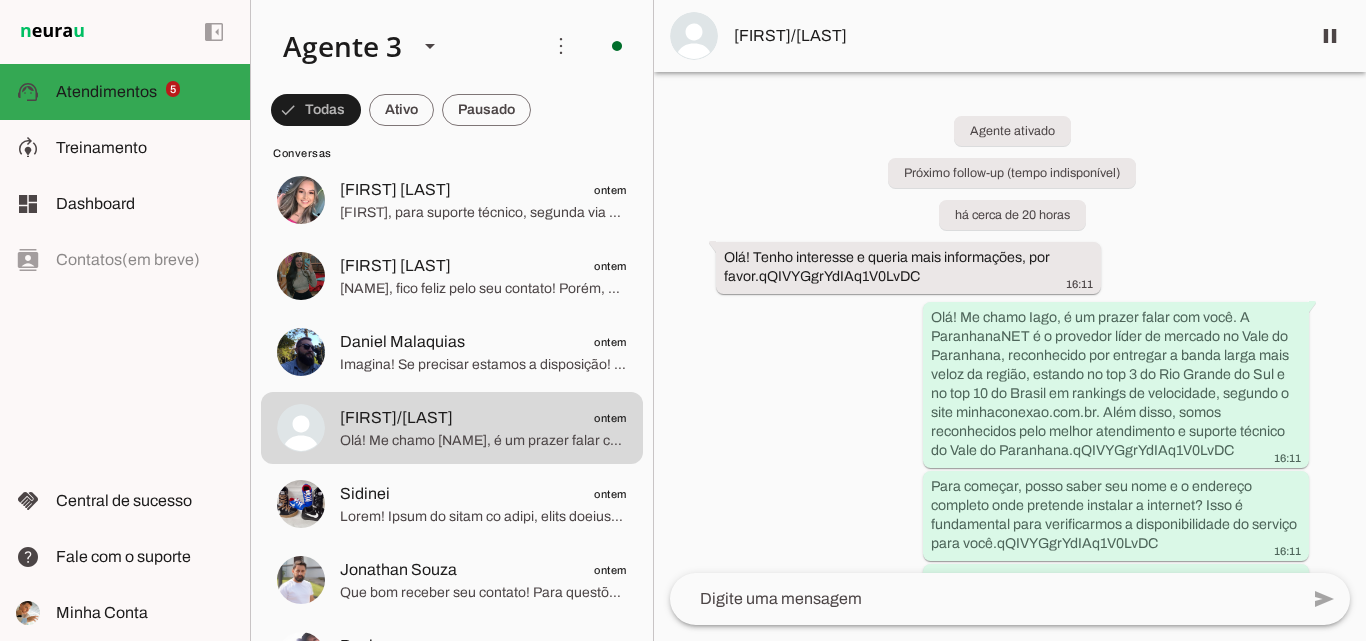 click on "[FIRST]/[LAST]" at bounding box center [1014, 36] 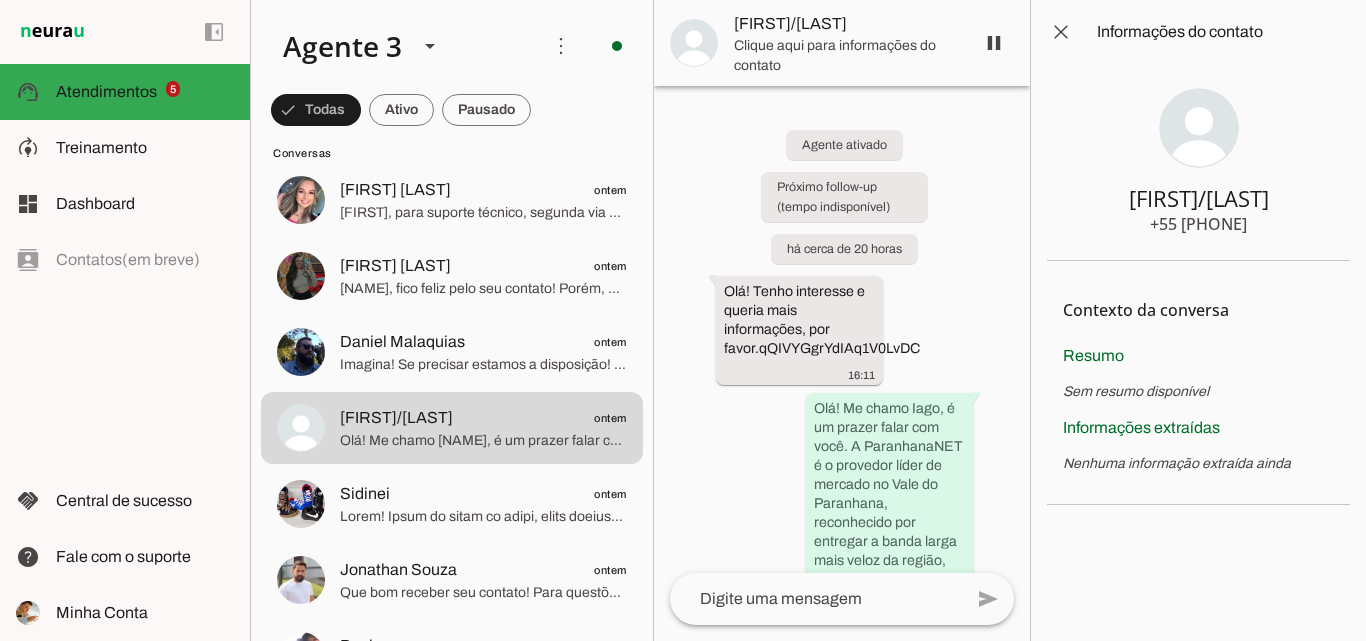 type 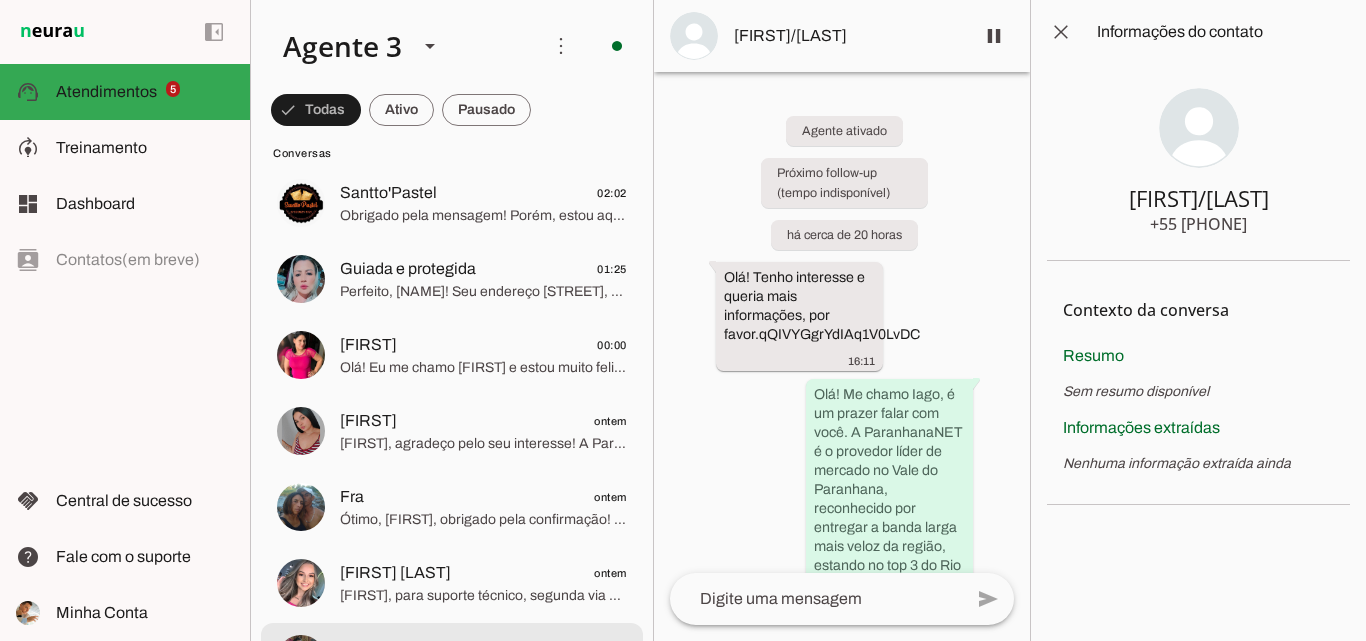 scroll, scrollTop: 900, scrollLeft: 0, axis: vertical 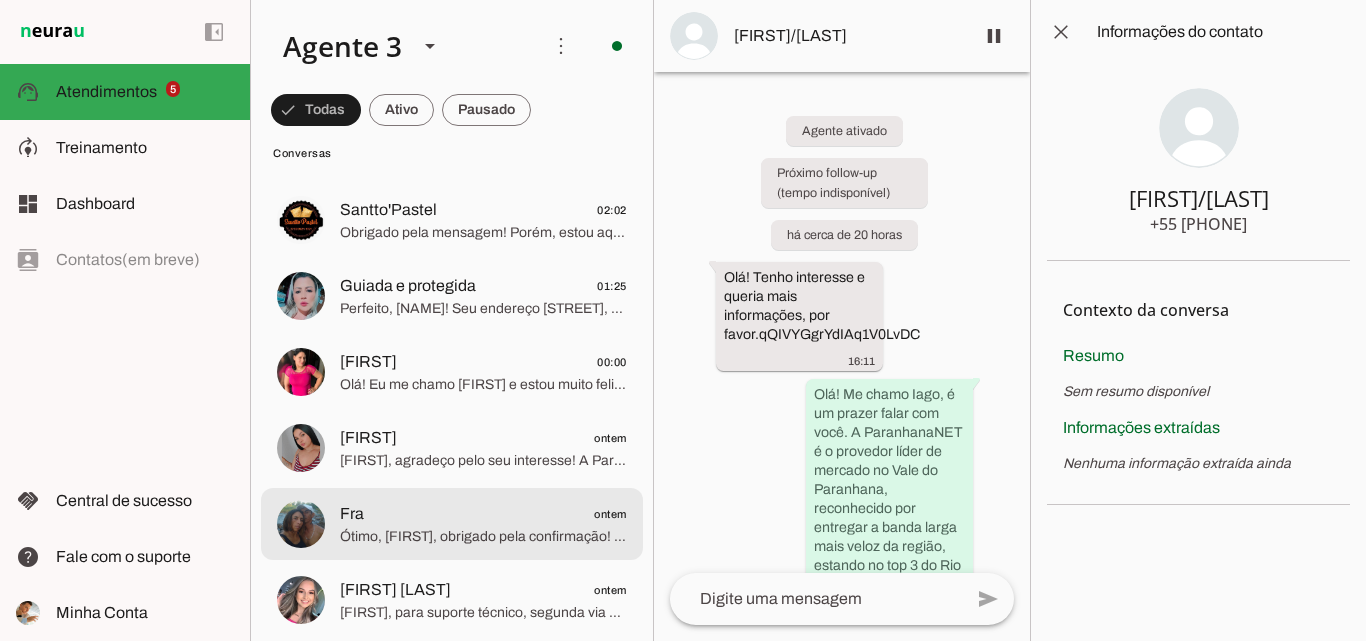 click on "[NAME]
[DATE]" 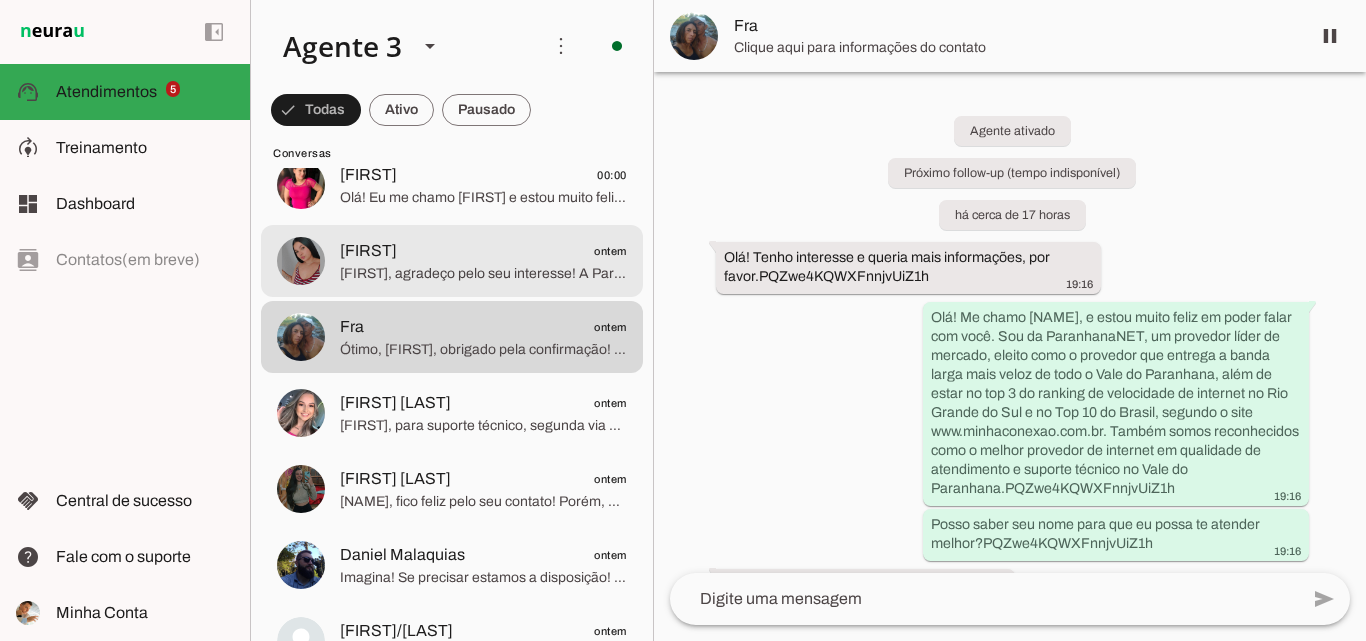 scroll, scrollTop: 1100, scrollLeft: 0, axis: vertical 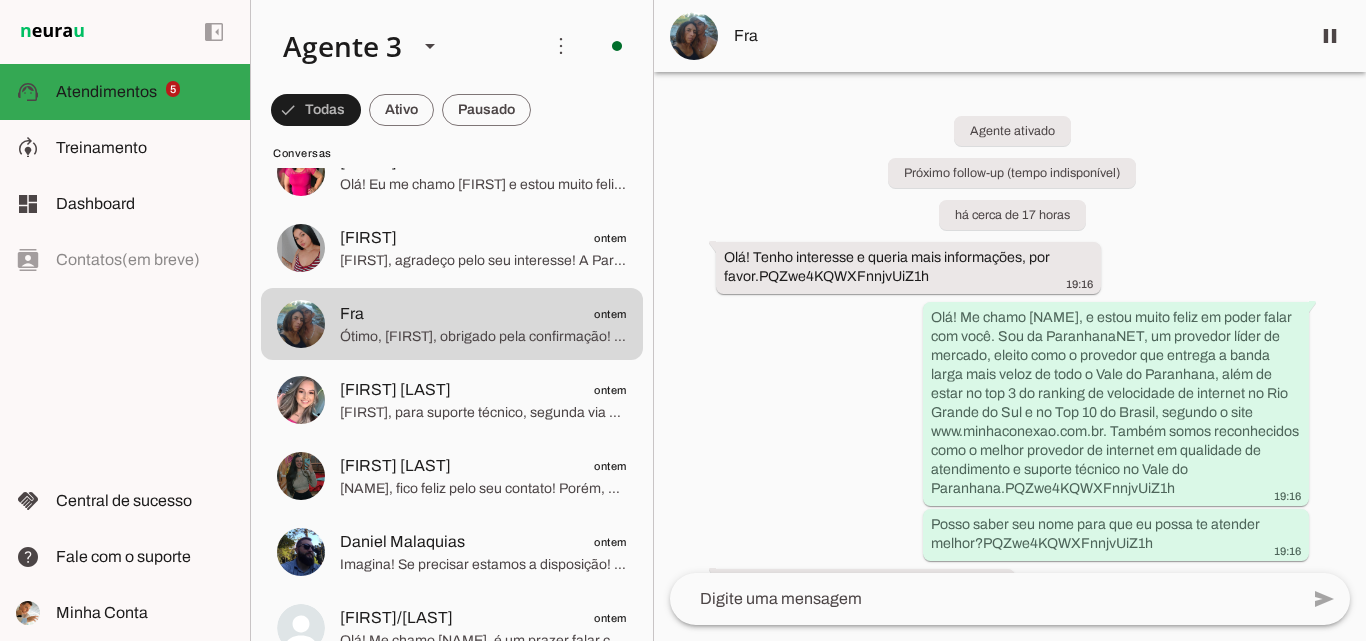 click on "Fra" at bounding box center (1014, 36) 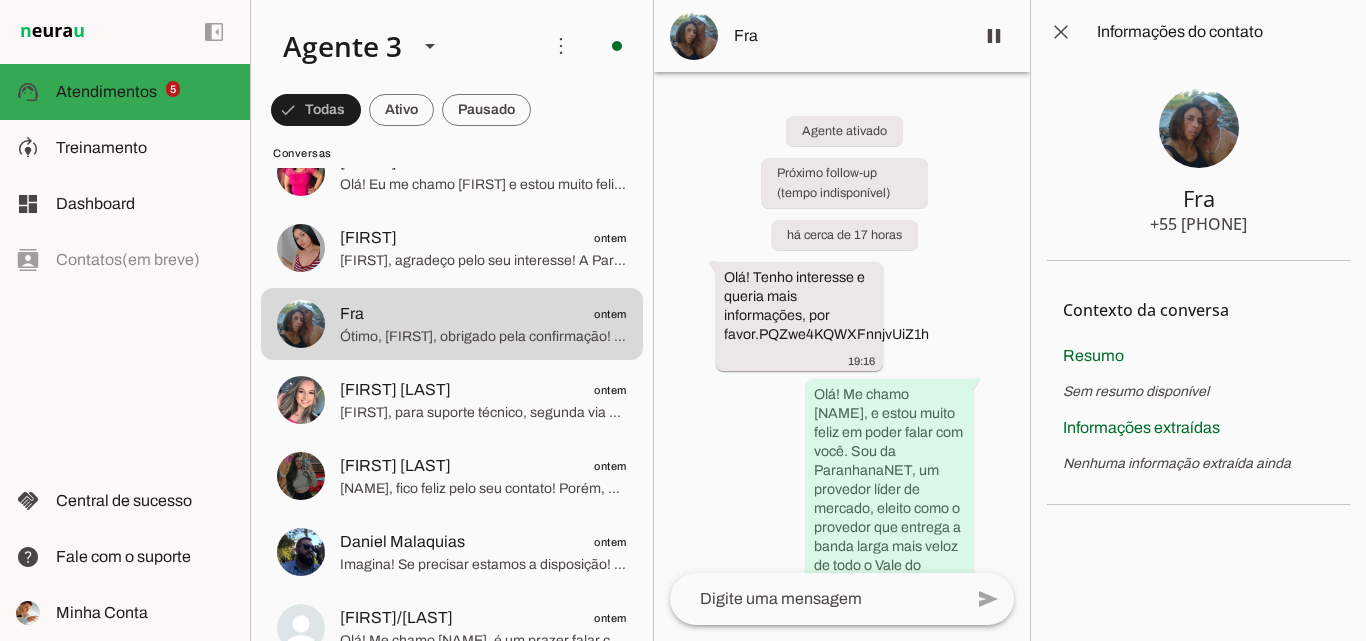 type 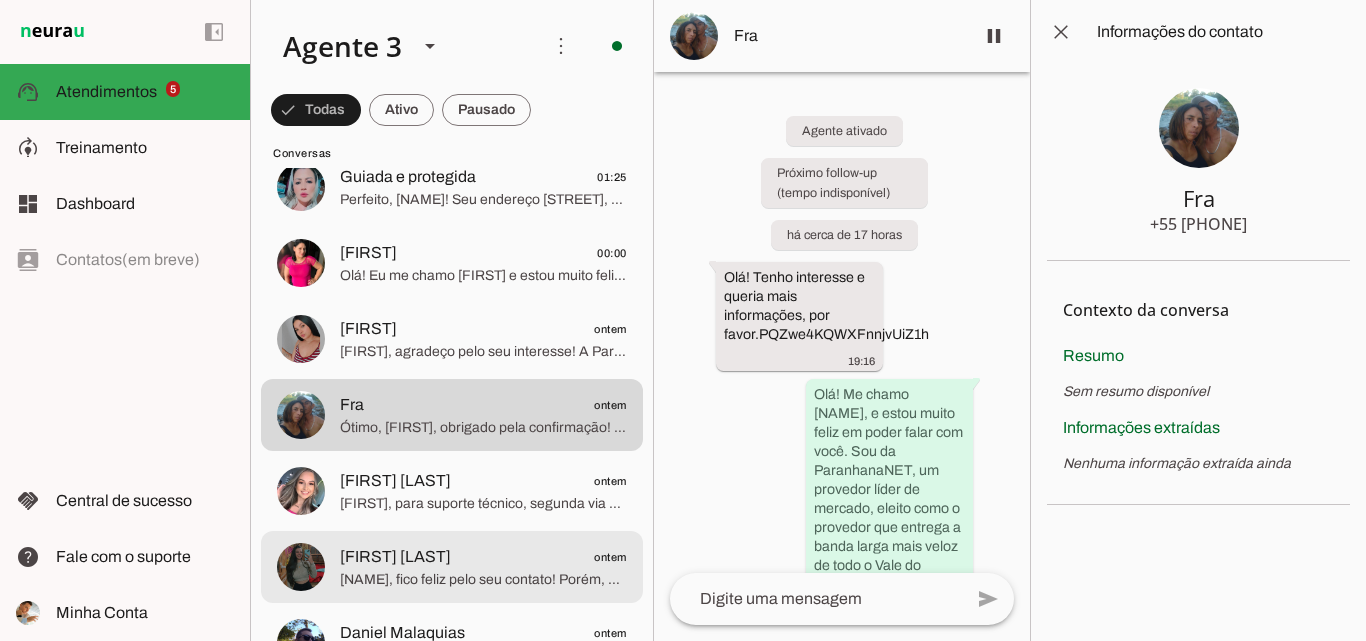 scroll, scrollTop: 900, scrollLeft: 0, axis: vertical 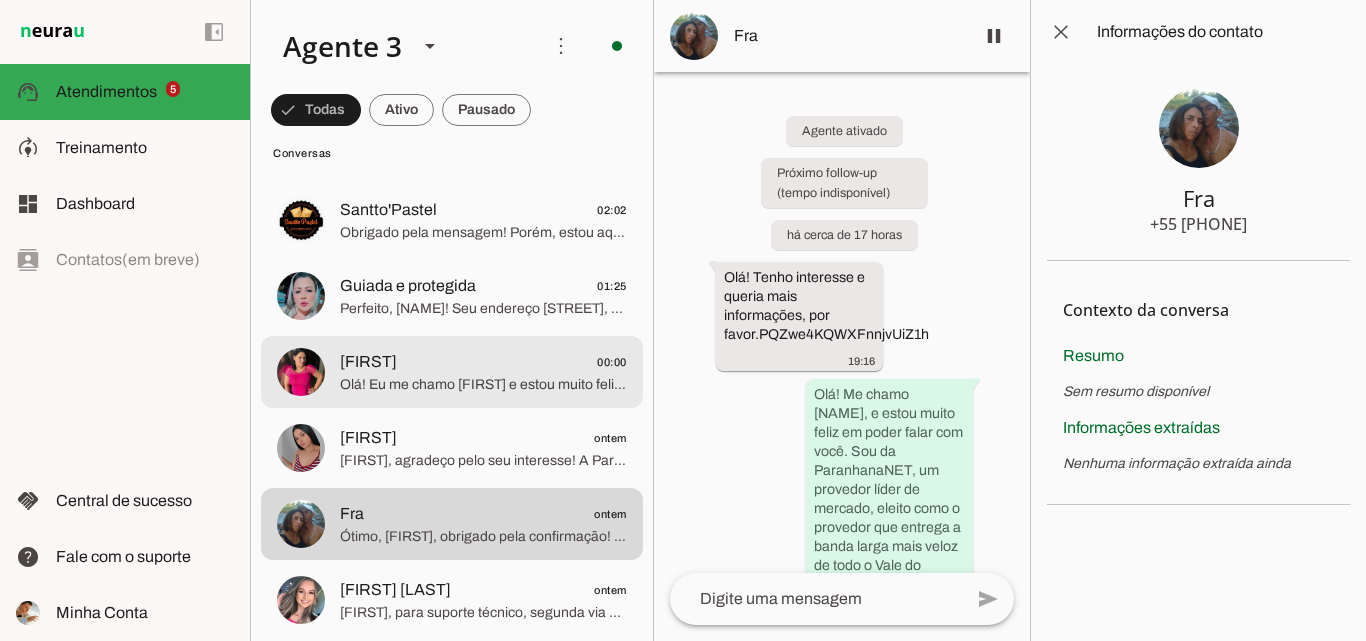 click on "Olá! Eu me chamo [FIRST] e estou muito feliz em poder falar com você. Sou agente da ParanhanaNET, um provedor líder de mercado que entrega a banda larga mais veloz de todo o Vale do Paranhana. Estamos no top 3 do ranking de velocidade de internet no Rio Grande do Sul e no top 10 do Brasil, segundo o site www.minhaconexao.com.br. Além disso, somos reconhecidos como o melhor provedor em qualidade de atendimento e suporte técnico na região.
A ParanhanaNET oferece internet de alta velocidade, com atendimento humanizado 24 horas por dia, 7 dias por semana, e uma rede de fibra óptica com anel redundante, que garante estabilidade quase total do serviço. Também temos servidores locais para melhorar o desempenho nos principais serviços online, como Google, YouTube, Netflix, entre outros.
Para começarmos, poderia me informar seu nome e o endereço completo onde deseja a instalação? Assim posso verificar a disponibilidade no seu local e seguir com as melhores opções para você." 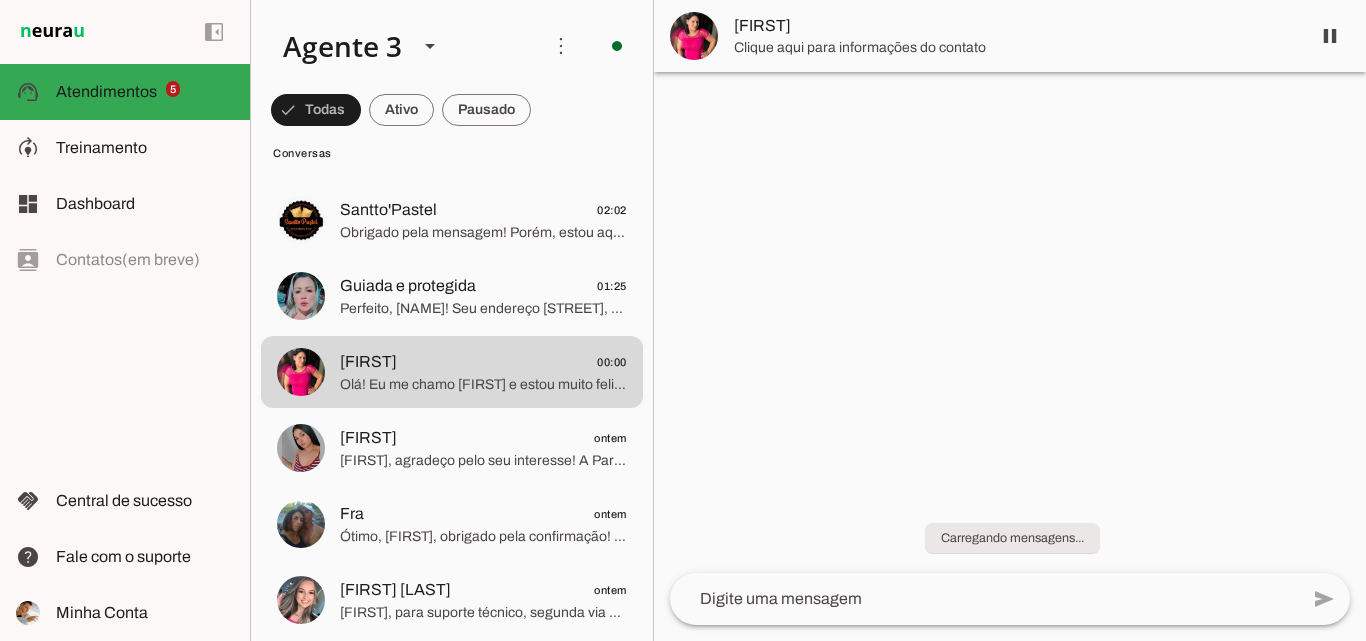click on "[FIRST]" at bounding box center (1014, 26) 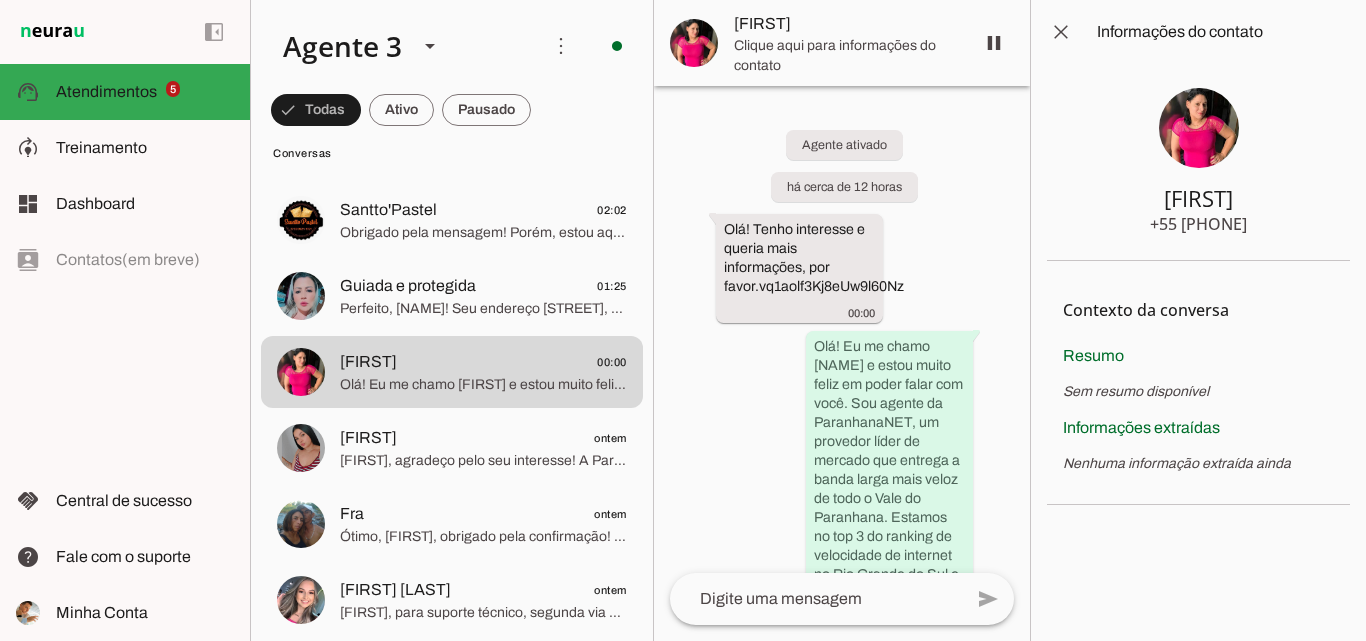 drag, startPoint x: 1174, startPoint y: 219, endPoint x: 1197, endPoint y: 220, distance: 23.021729 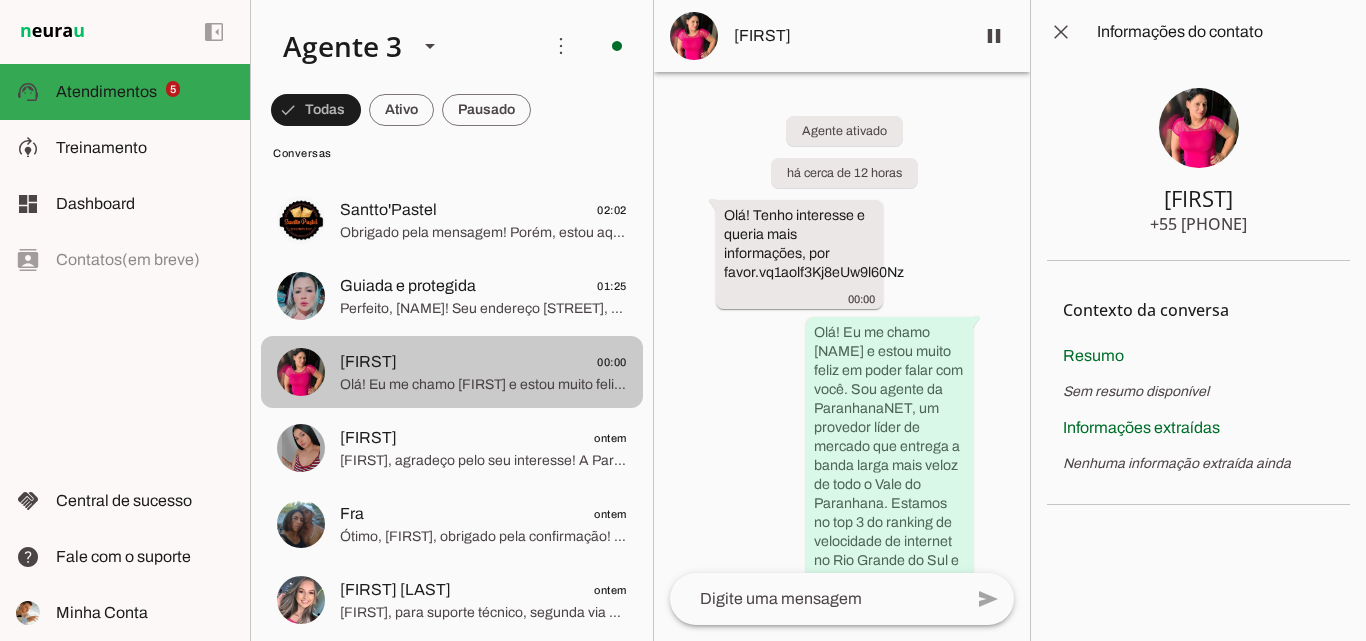 scroll, scrollTop: 800, scrollLeft: 0, axis: vertical 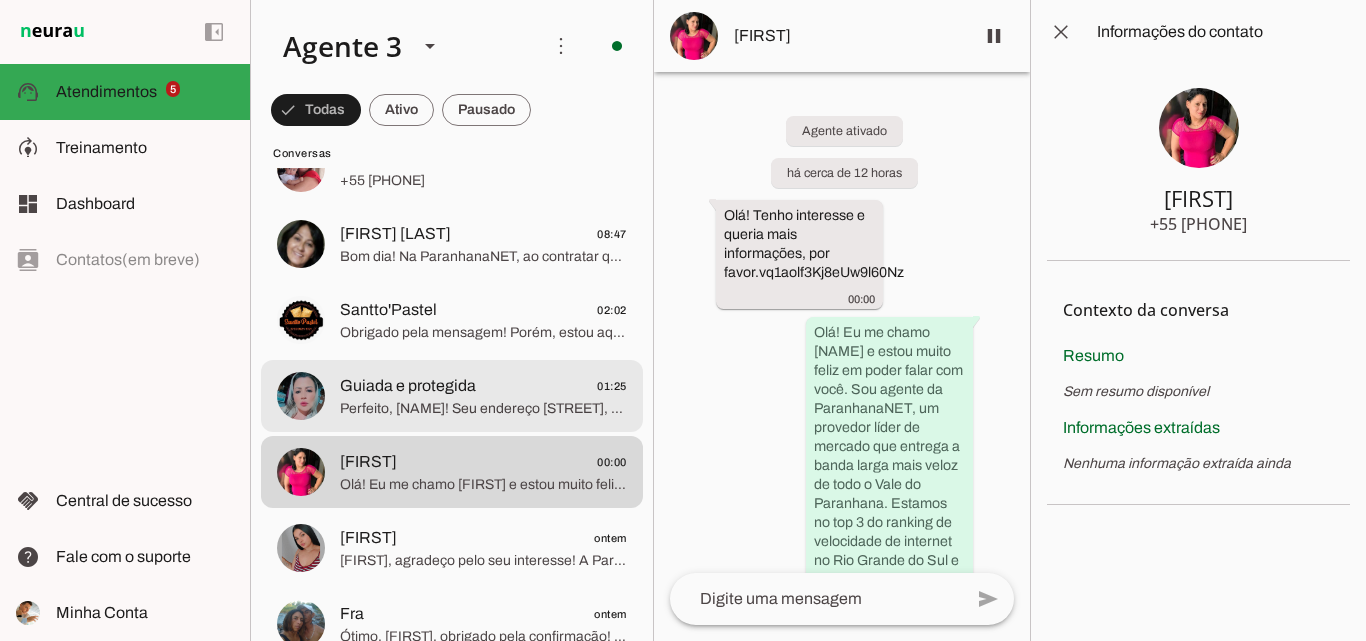 click on "Perfeito, [NAME]! Seu endereço [STREET], [NUMBER] casa 2, [NEIGHBORHOOD], [CITY], próximo à [LANDMARK], está dentro da nossa área de cobertura e próxima de uma caixa de atendimento.
Aguardo o envio dos seus documentos (CPF, RG, comprovante de endereço e uma foto sua segurando um documento com foto) quando estiver pronta. Assim que receber, encaminho para aprovação financeira e organização da instalação.
Se quiser, já pode ir pensando em alguns dias e horários em que terá alguém maior de idade para receber a equipe técnica.
Estou à disposição para ajudar no que precisar!" 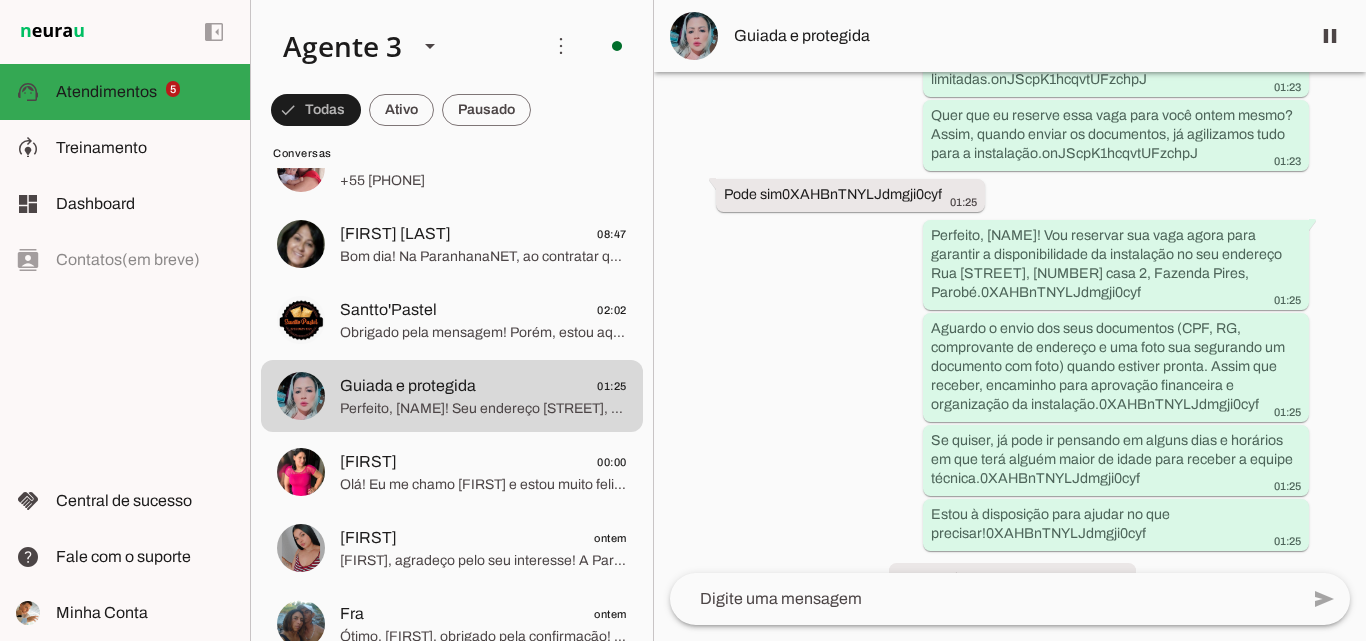 scroll, scrollTop: 5546, scrollLeft: 0, axis: vertical 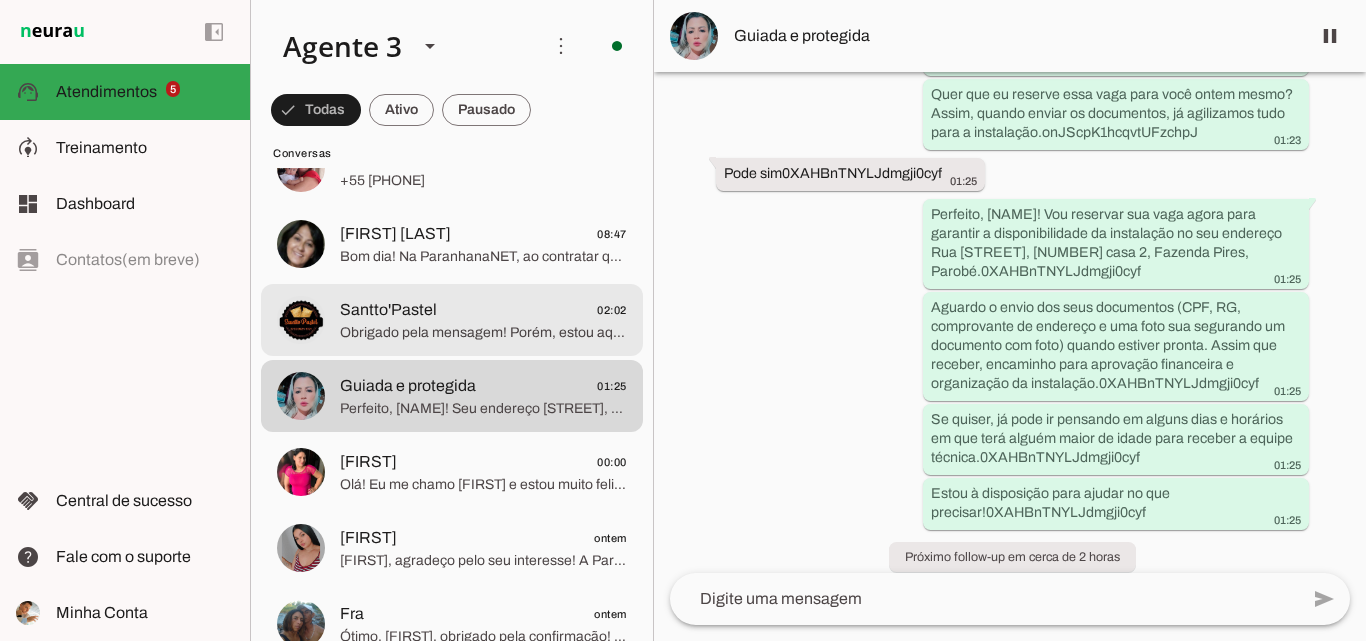 click on "Obrigado pela mensagem! Porém, estou aqui para atendimento exclusivo de novos contratos de internet e linha telefônica fixa da ParanhanaNET. Se precisar de internet de alta qualidade, com suporte 24h e planos premiados, posso ajudar você.
Para continuarmos, por favor, me informe seu [NAME] completo e o endereço completo (rua, número, bairro e [CITY]) onde deseja instalar o serviço de internet. Assim posso verificar a cobertura para você.
Se precisar de atendimento para outro serviço, posso orientar o contato correto. Fico à disposição!" 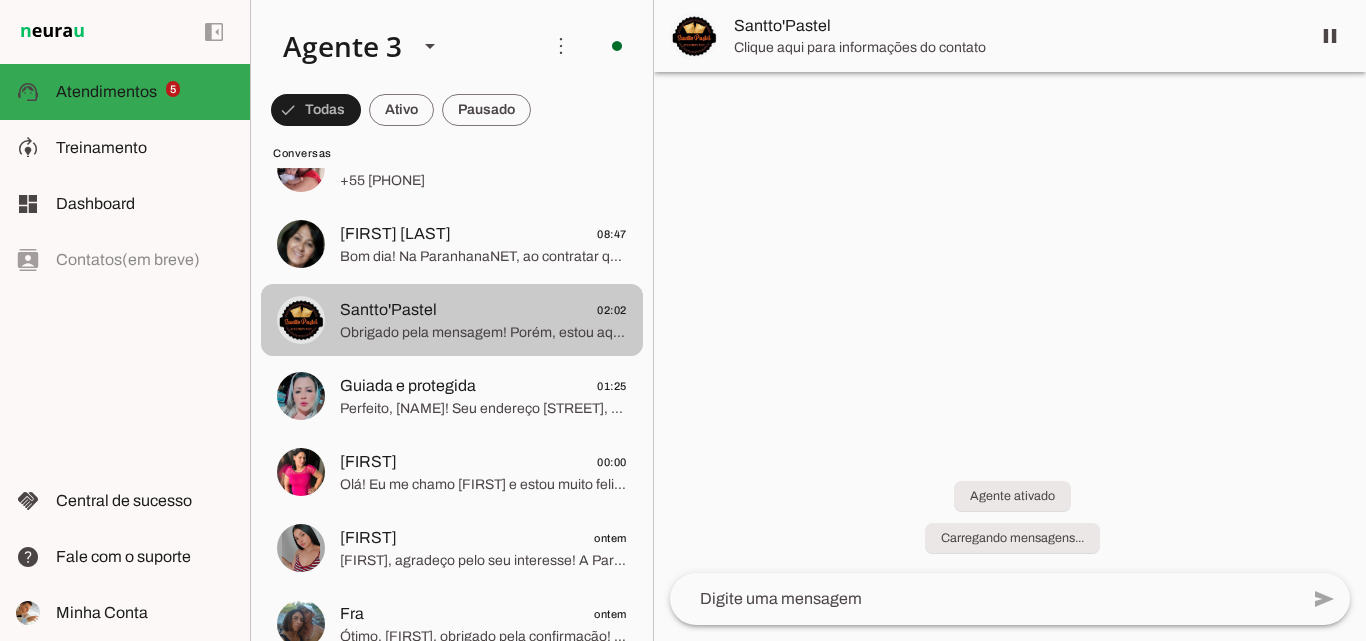 scroll, scrollTop: 0, scrollLeft: 0, axis: both 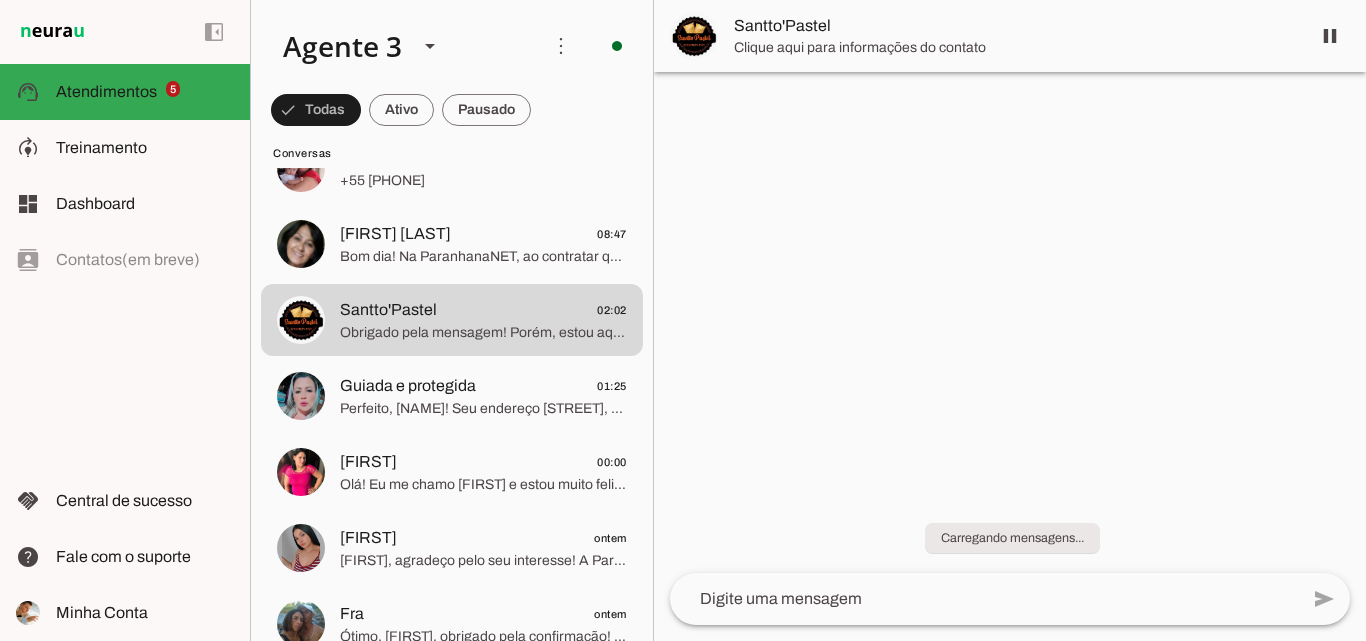click on "Santto'Pastel" at bounding box center [1014, 26] 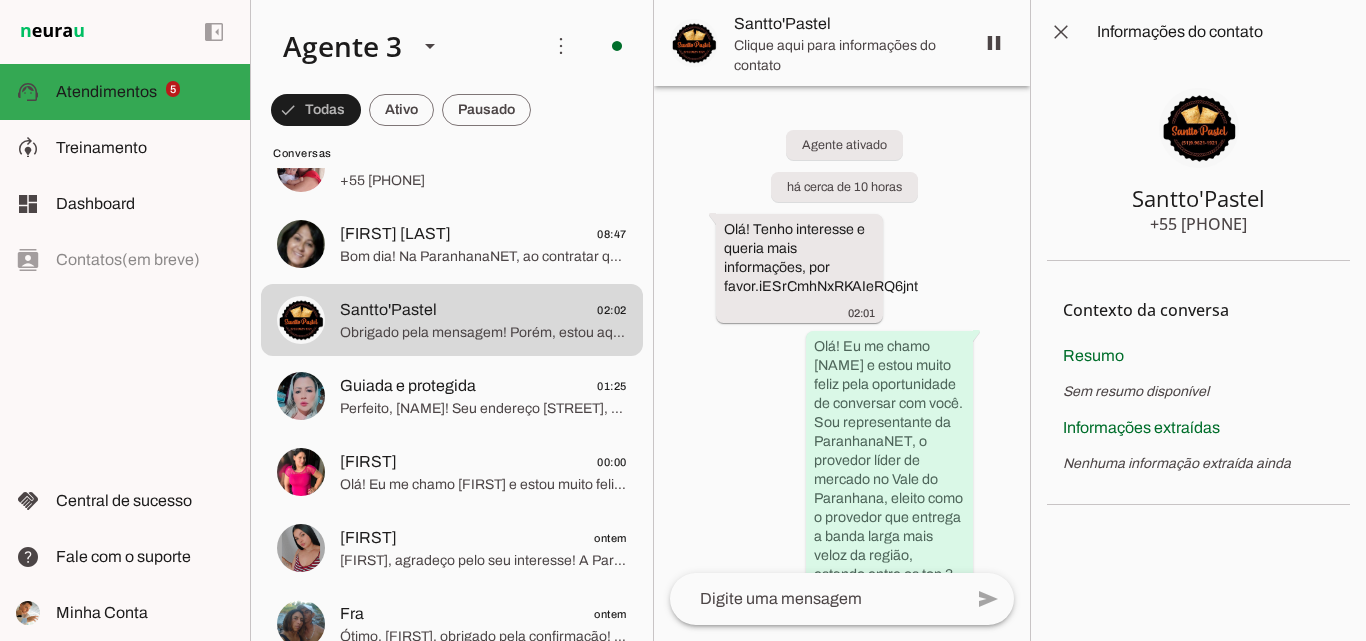 drag, startPoint x: 1174, startPoint y: 219, endPoint x: 1278, endPoint y: 223, distance: 104.0769 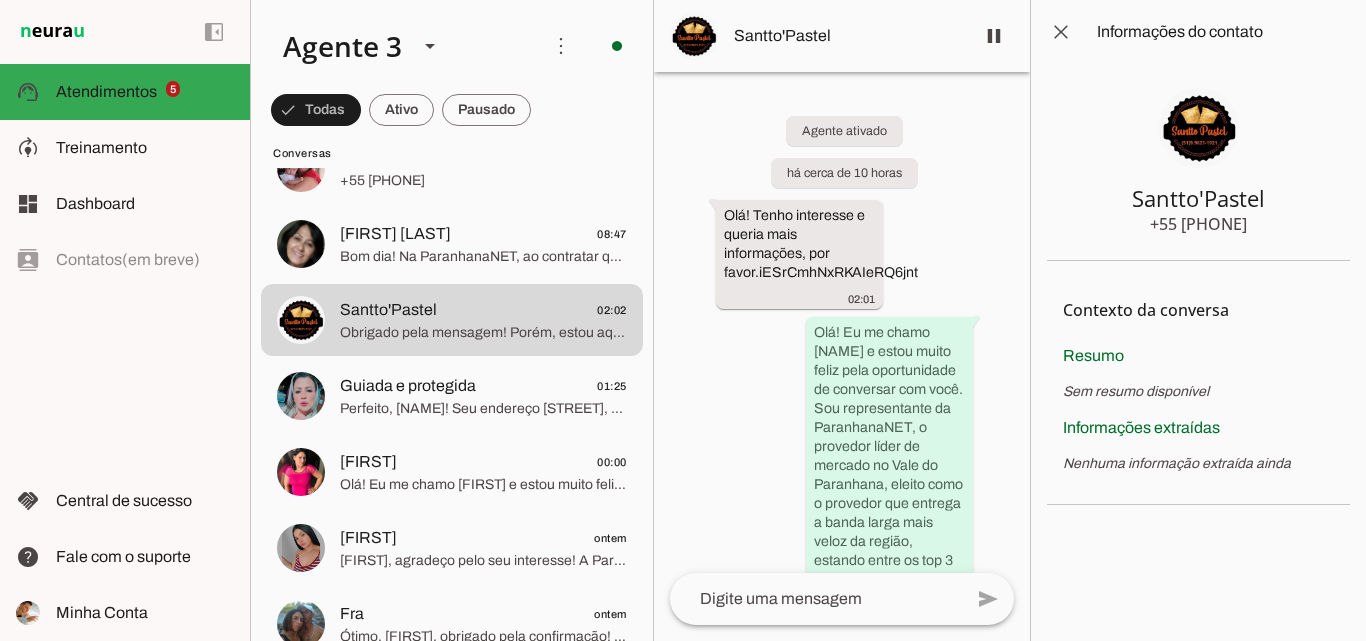 drag, startPoint x: 1170, startPoint y: 224, endPoint x: 1288, endPoint y: 233, distance: 118.34272 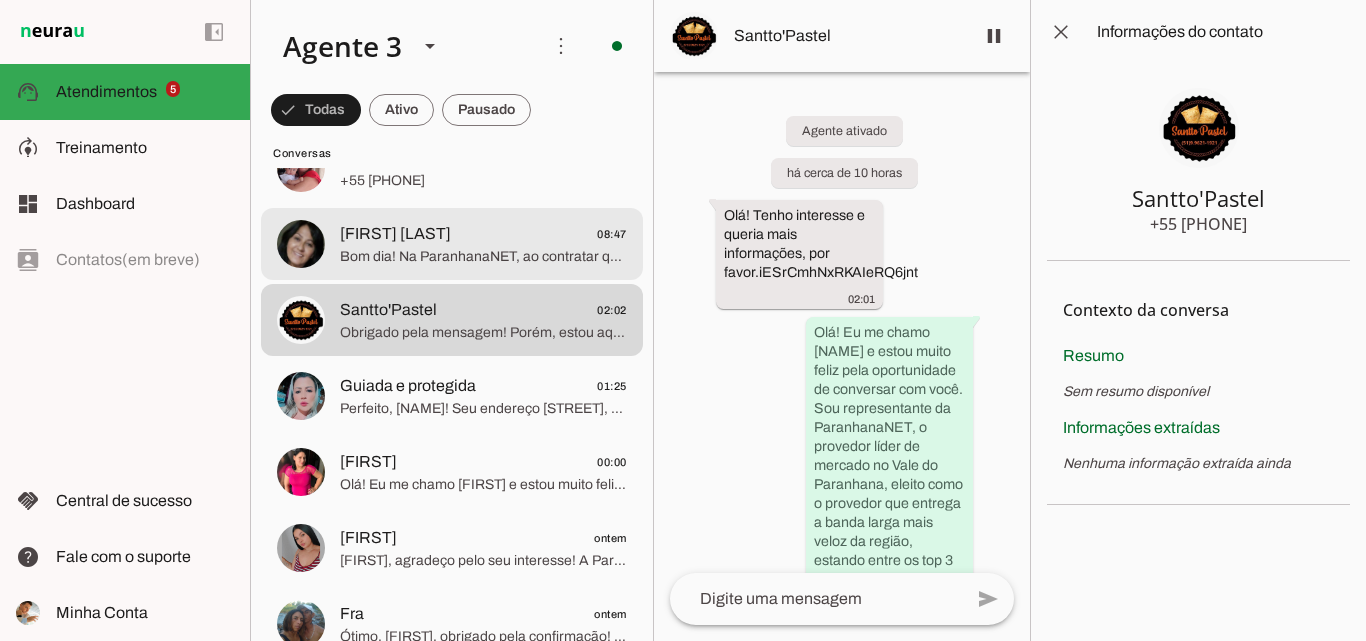 click on "Bom dia! Na ParanhanaNET, ao contratar qualquer um dos nossos planos, você automaticamente participa do ParanhanaCLUBE, um clube exclusivo de vantagens e descontos para nossos clientes. Com ele, você pode obter até 50% de desconto nas principais lojas do varejo online do Brasil, incluindo redes de farmácias. Esses descontos são disponibilizados através de uma plataforma exclusiva para clientes, o que faz com que você tenha um retorno financeiro direto e significativo. Assim, o valor investido na sua internet pode ser compensado com os descontos que você aproveita nesse clube.
Gostaria de saber seu nome para seguir com o atendimento e verificar se sua região possui cobertura da ParanhanaNET?" 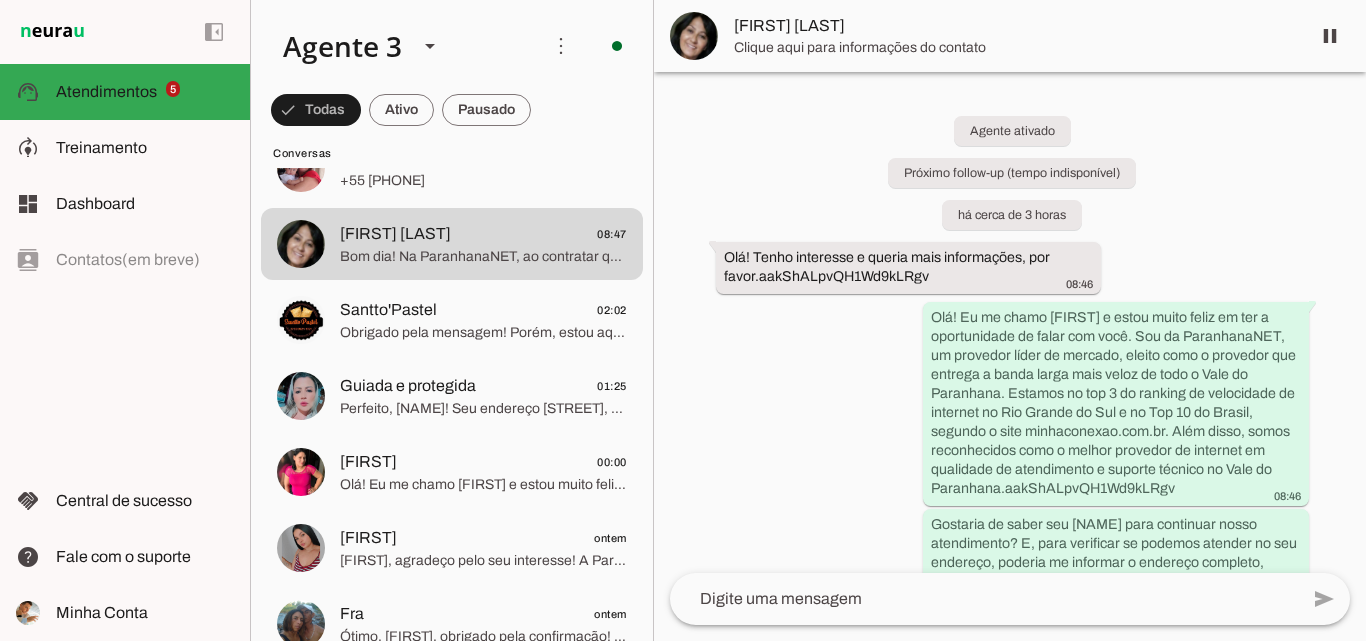 click on "[FIRST] [LAST]" at bounding box center (1014, 26) 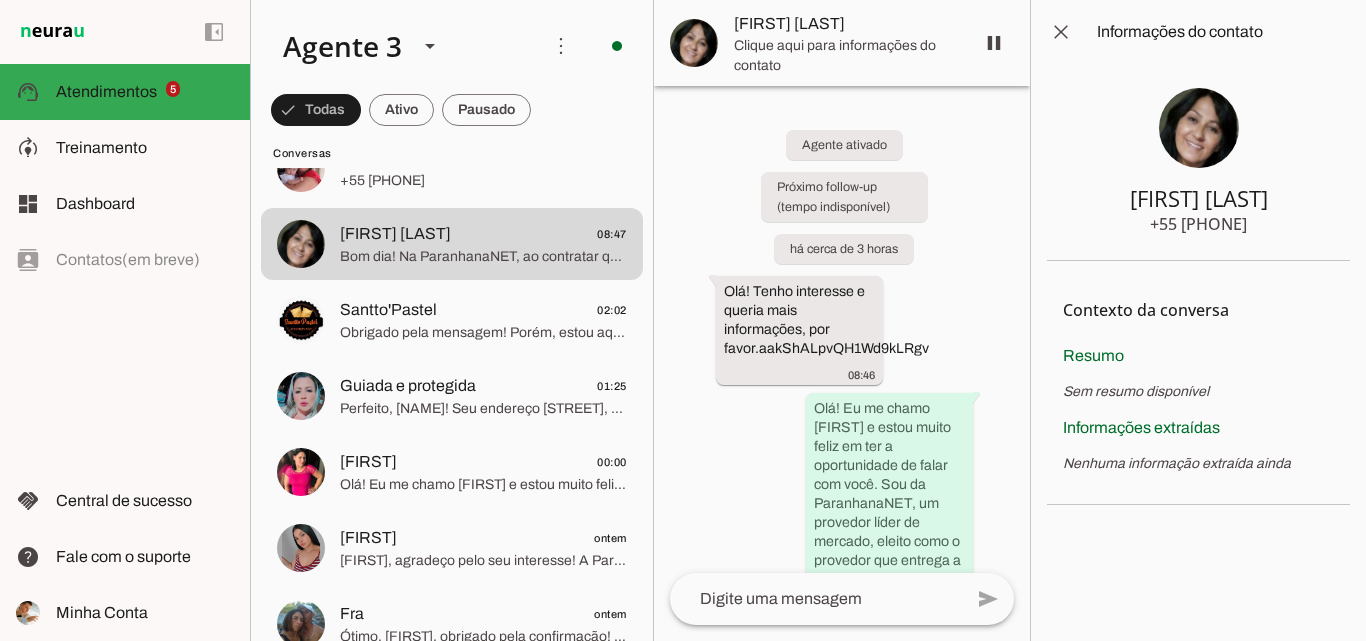 drag, startPoint x: 1170, startPoint y: 223, endPoint x: 1265, endPoint y: 226, distance: 95.047356 